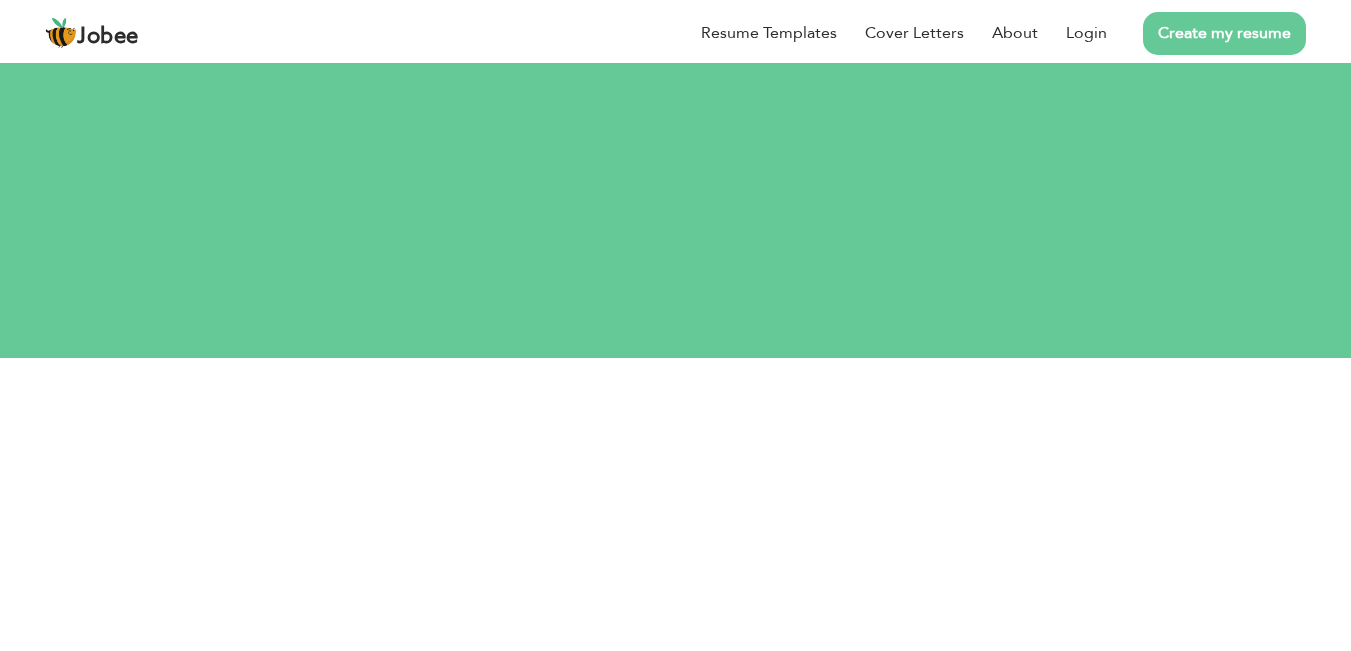 scroll, scrollTop: 0, scrollLeft: 0, axis: both 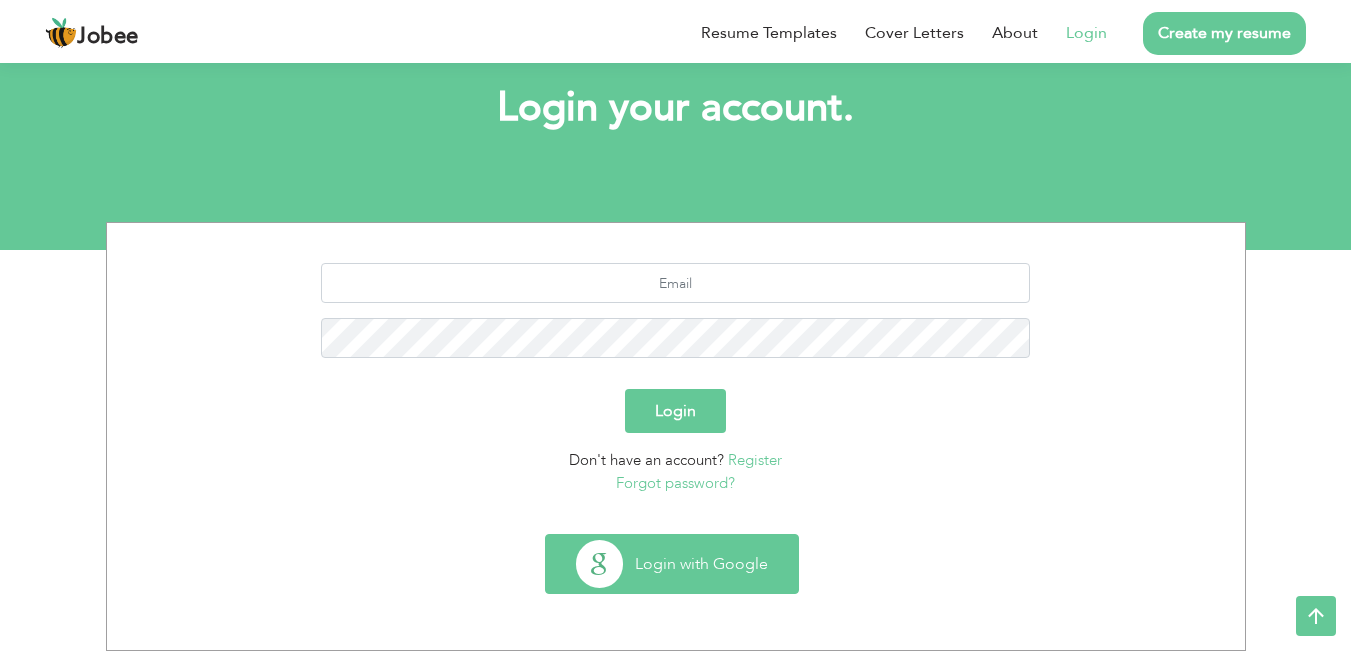 click on "Login with Google" at bounding box center (672, 564) 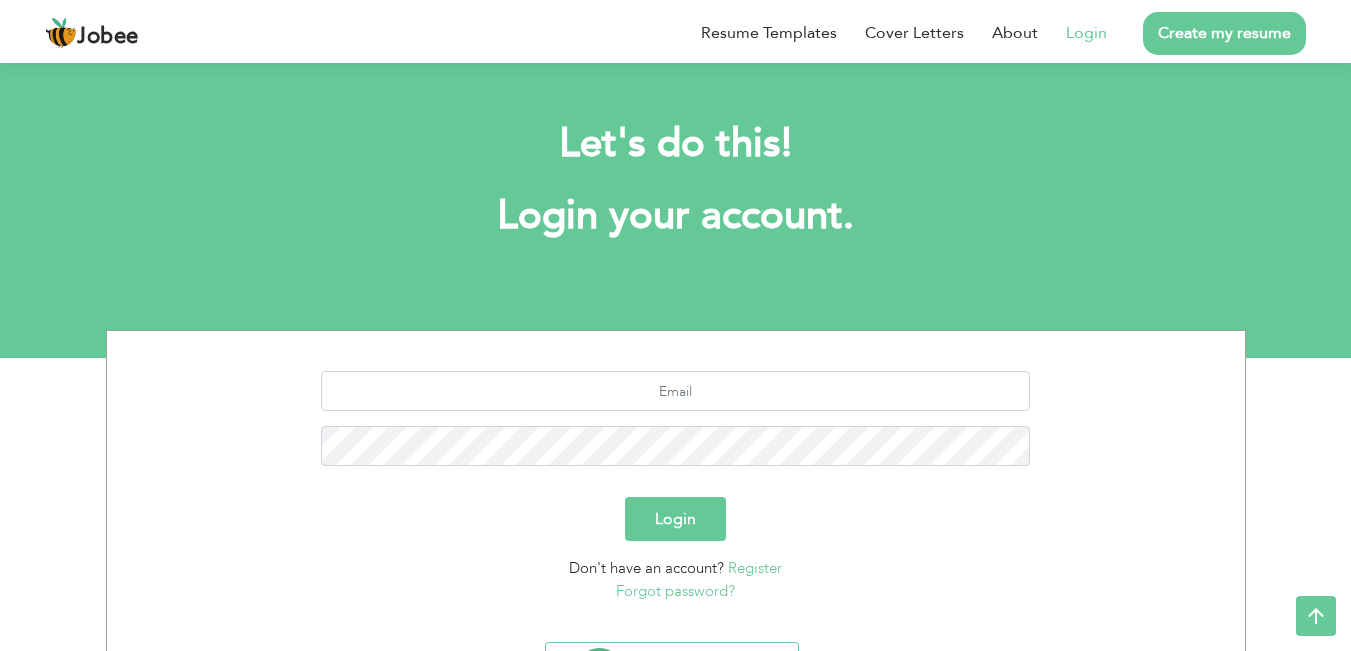 scroll, scrollTop: 128, scrollLeft: 0, axis: vertical 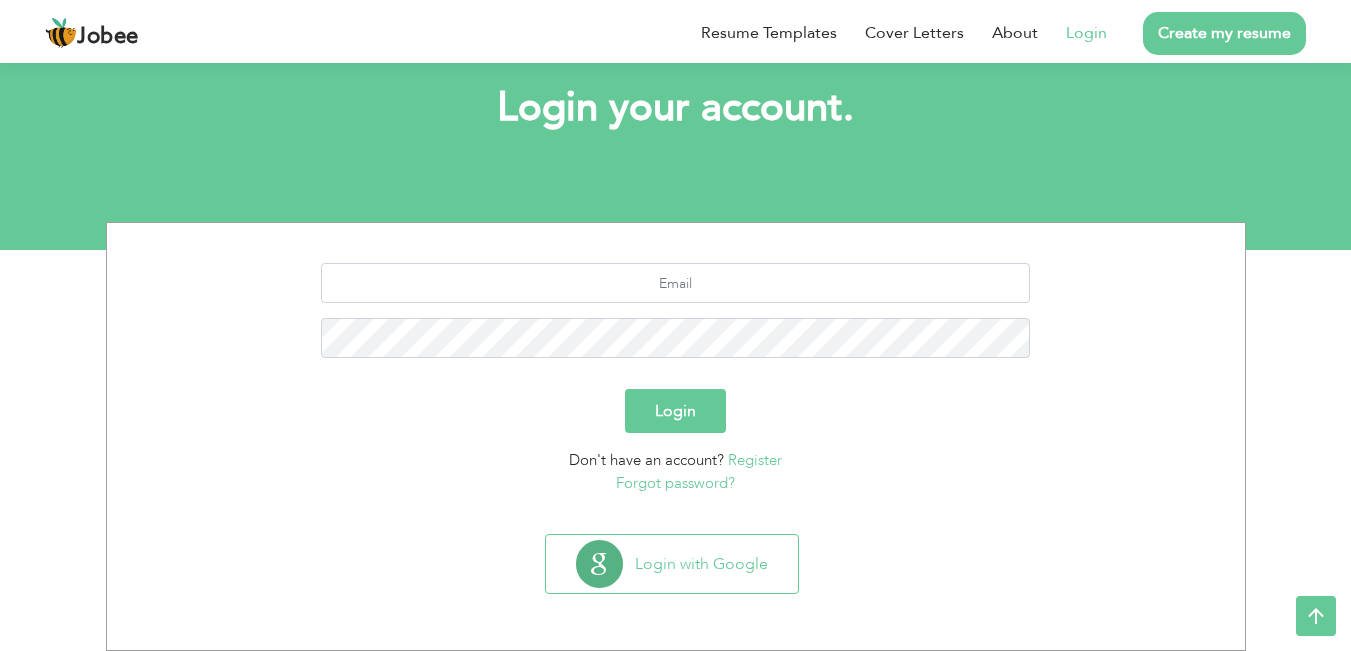 click on "Forgot password?" at bounding box center [675, 483] 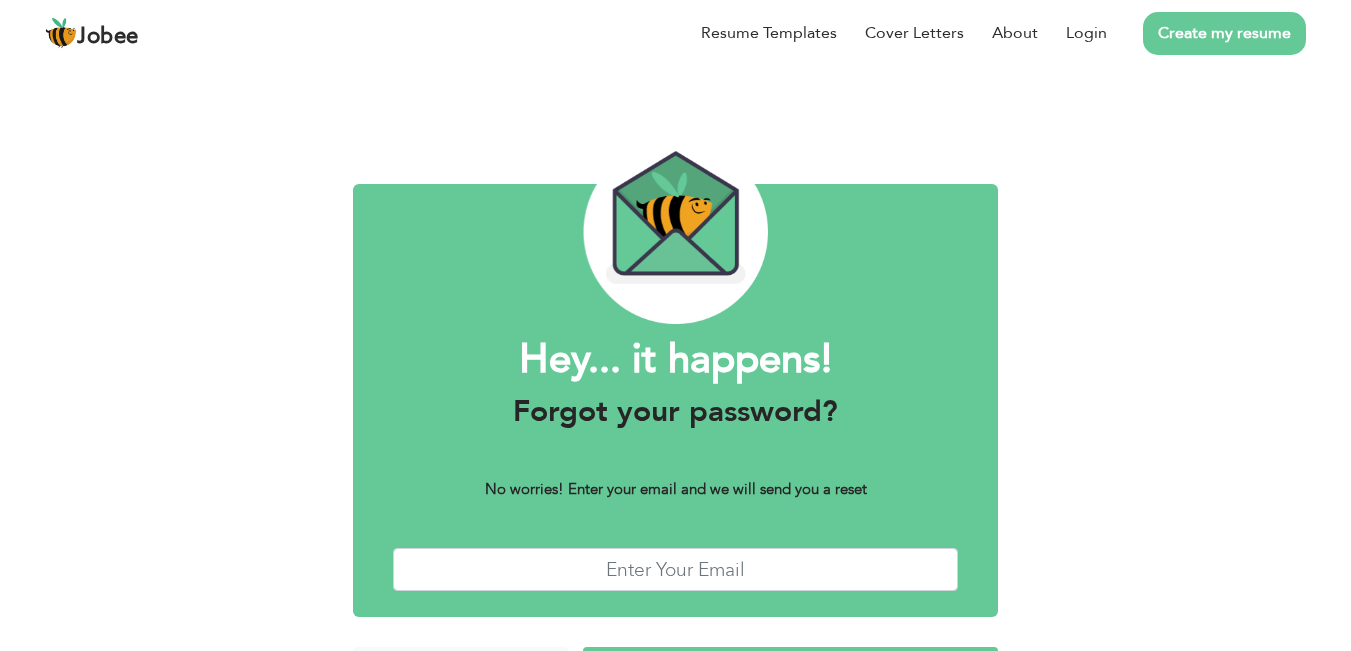 scroll, scrollTop: 0, scrollLeft: 0, axis: both 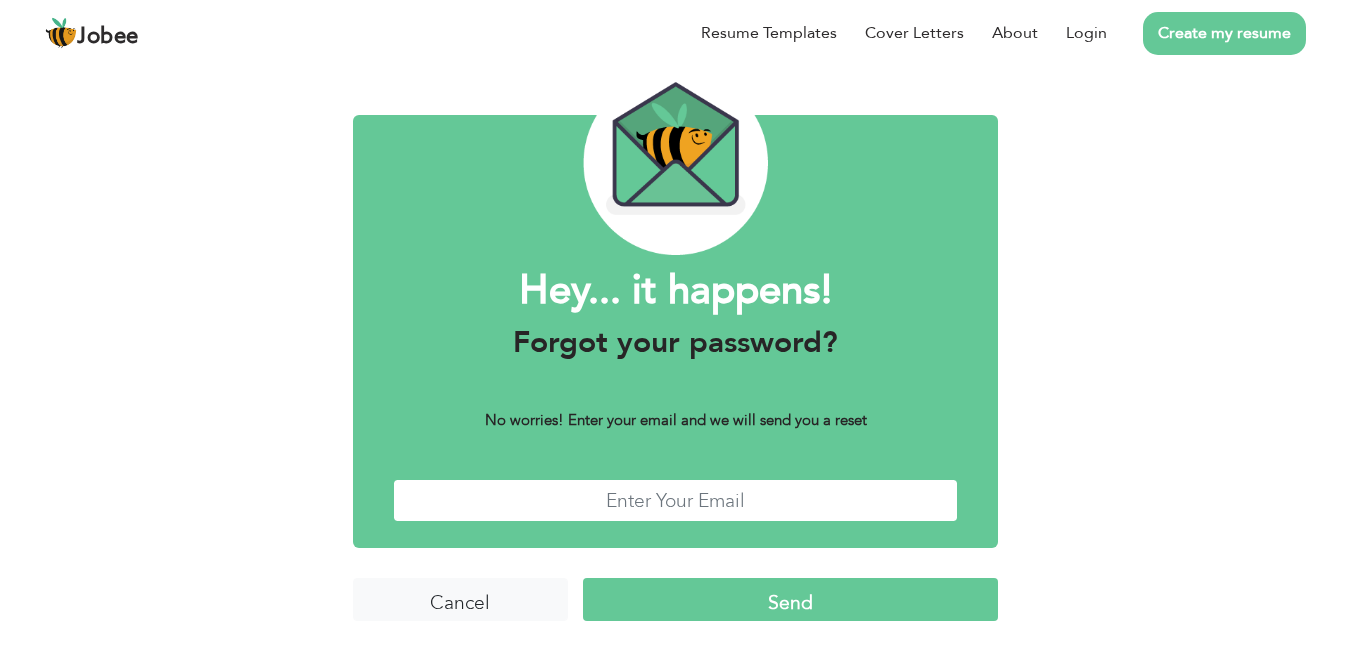 click at bounding box center [676, 500] 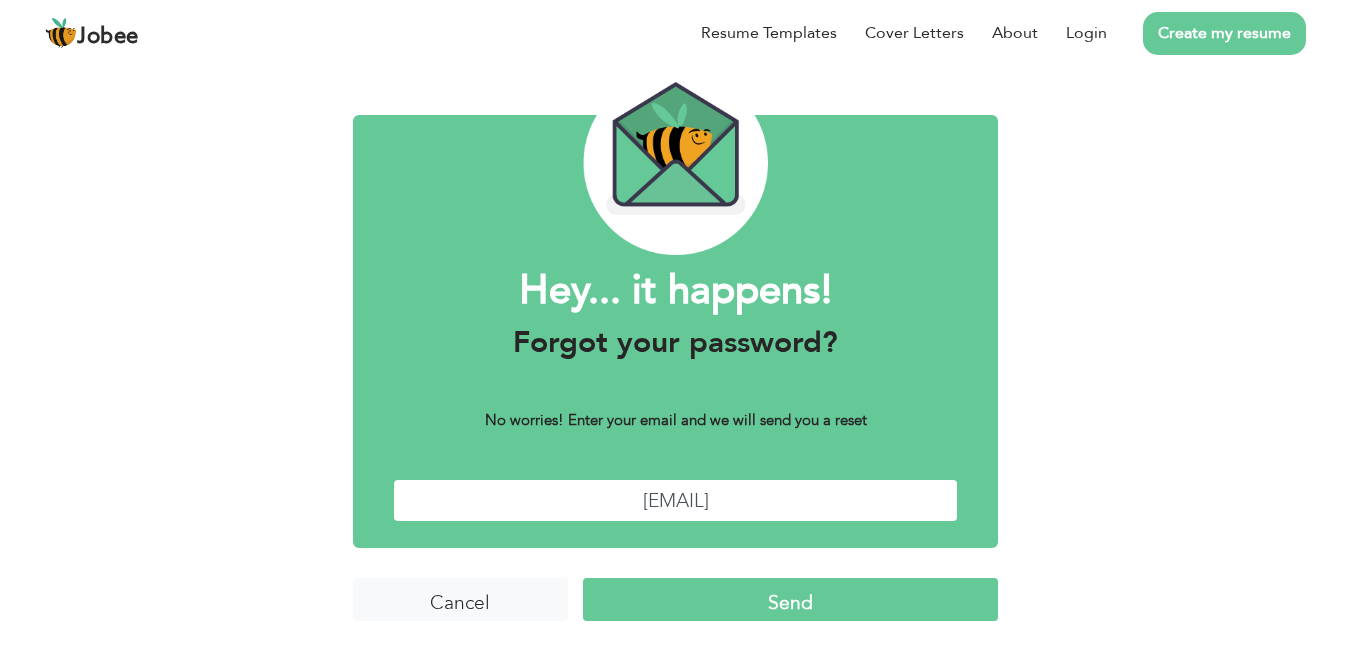 type on "mrk135@gmail.com" 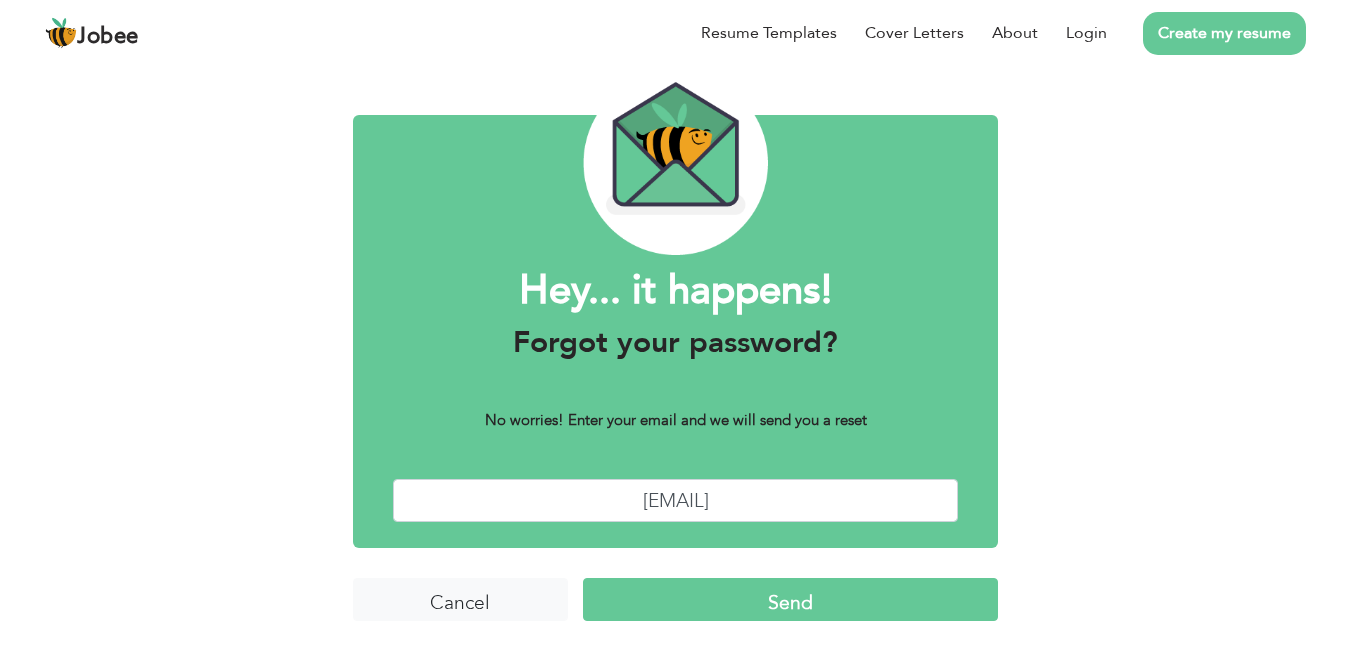 click on "Send" at bounding box center [790, 599] 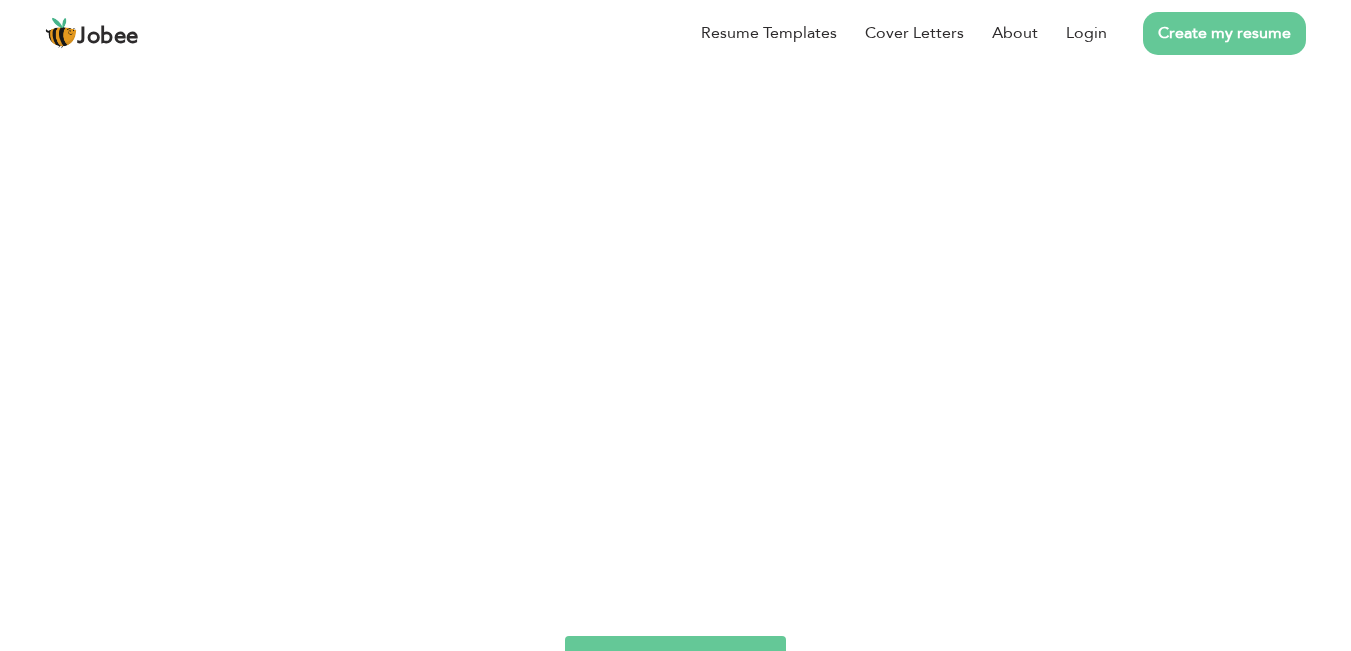 scroll, scrollTop: 0, scrollLeft: 0, axis: both 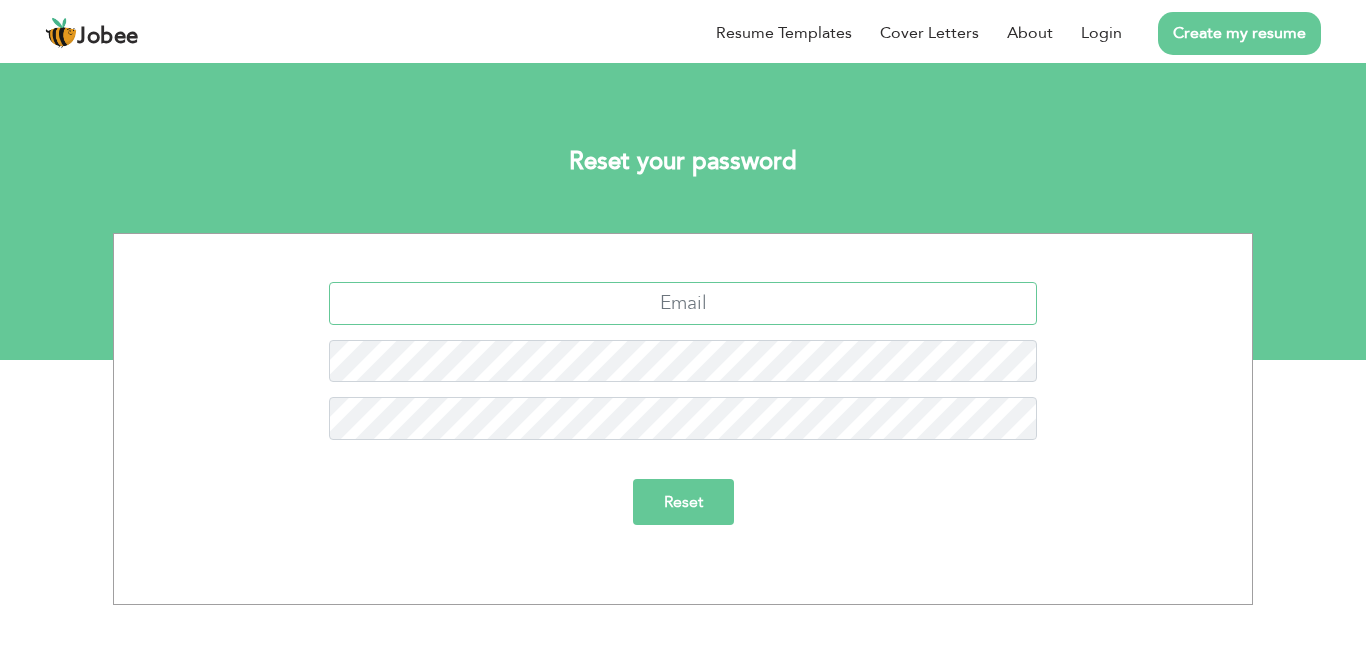 click at bounding box center (683, 303) 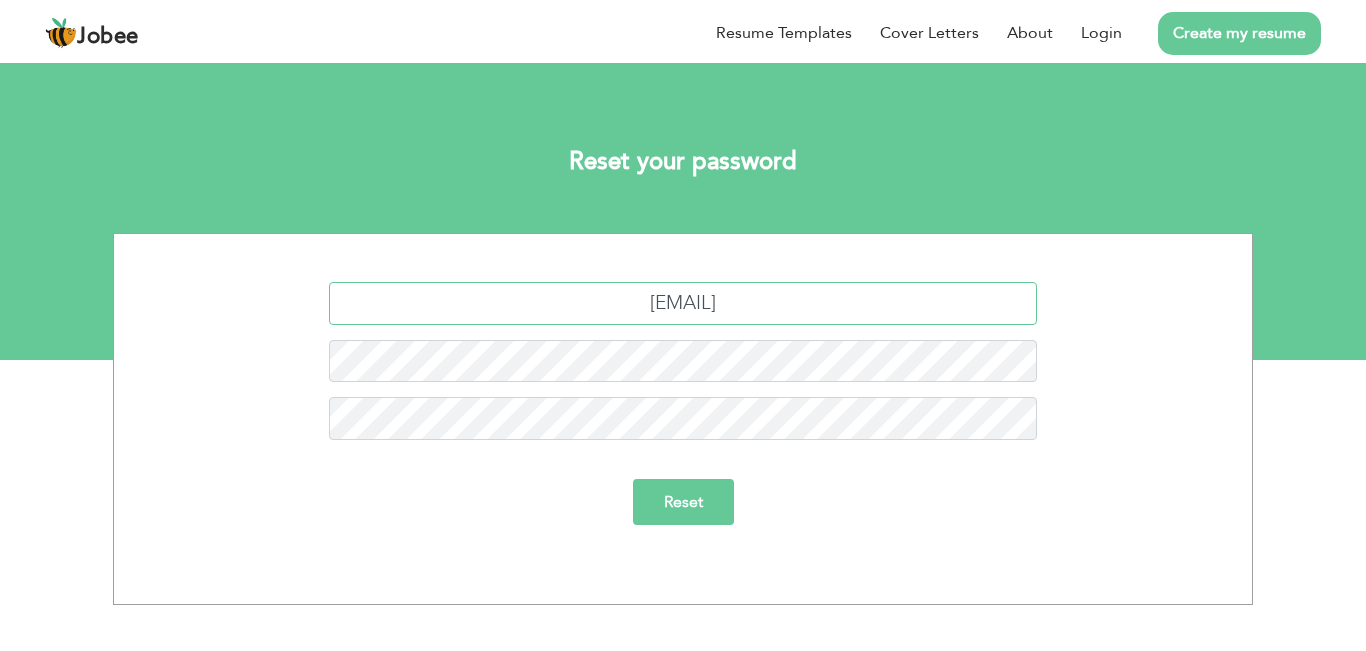 type on "[EMAIL]" 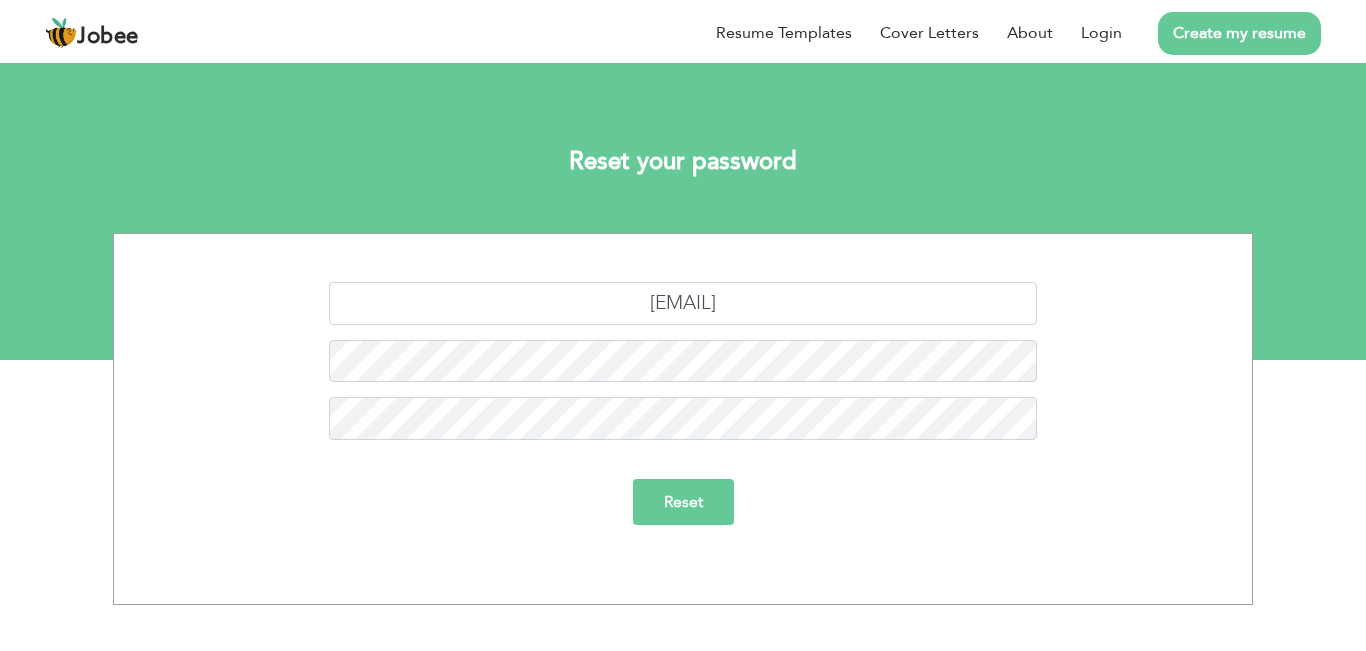 click on "Reset" at bounding box center [683, 502] 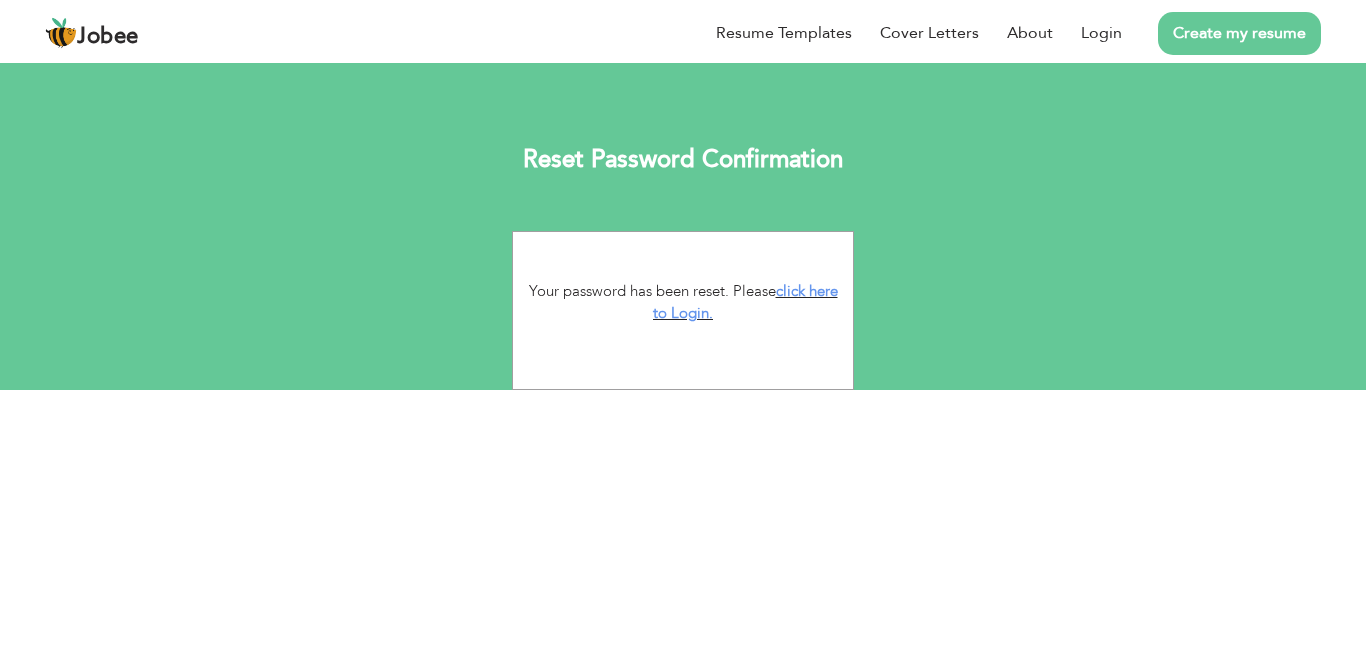 scroll, scrollTop: 0, scrollLeft: 0, axis: both 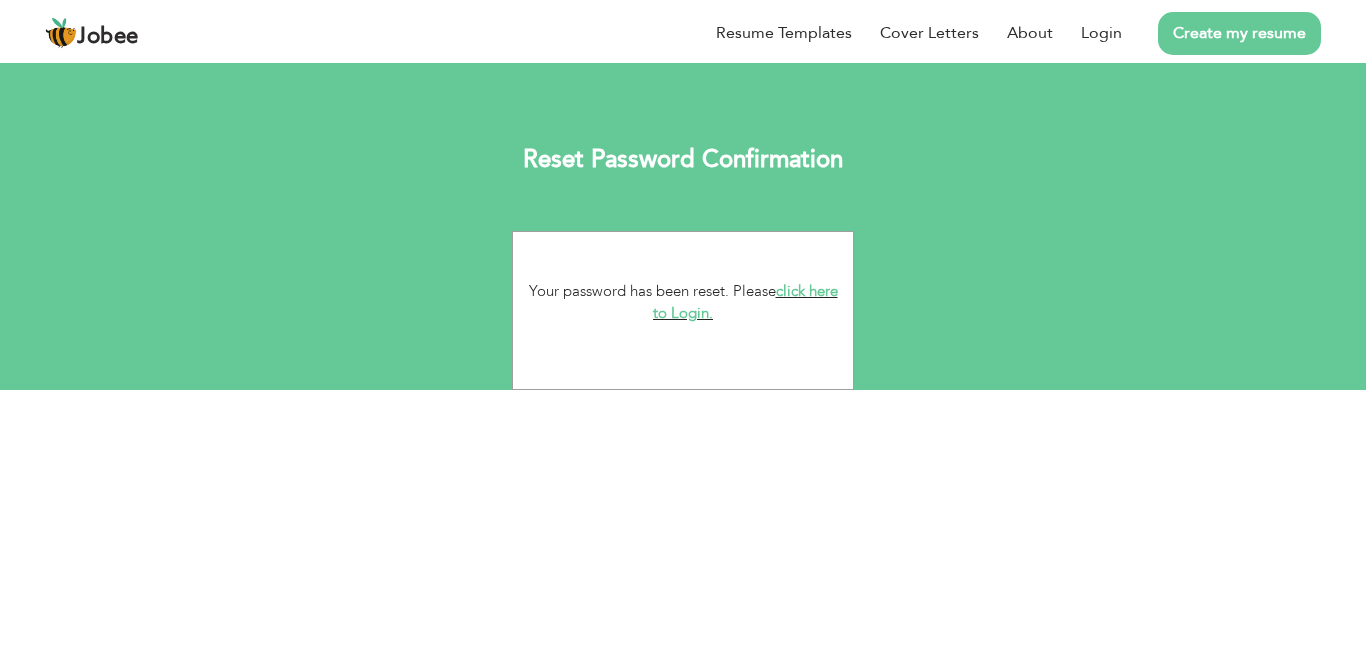 click on "click here to Login." at bounding box center [745, 302] 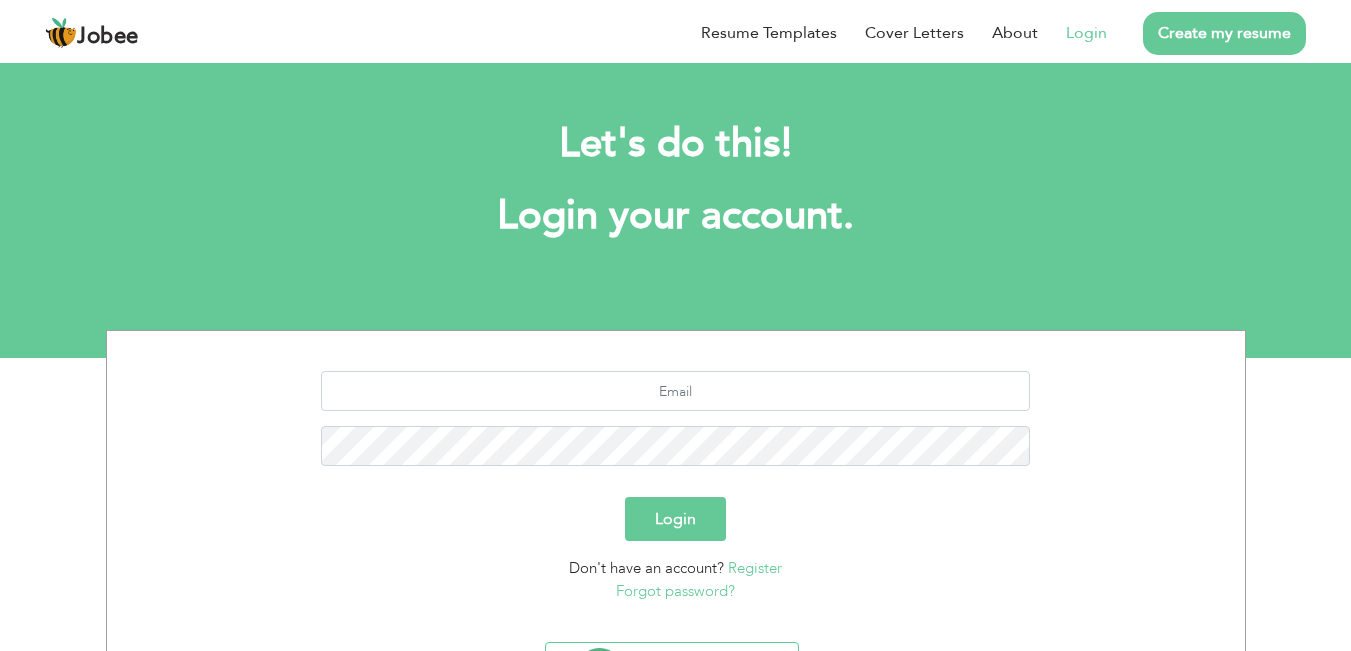 scroll, scrollTop: 0, scrollLeft: 0, axis: both 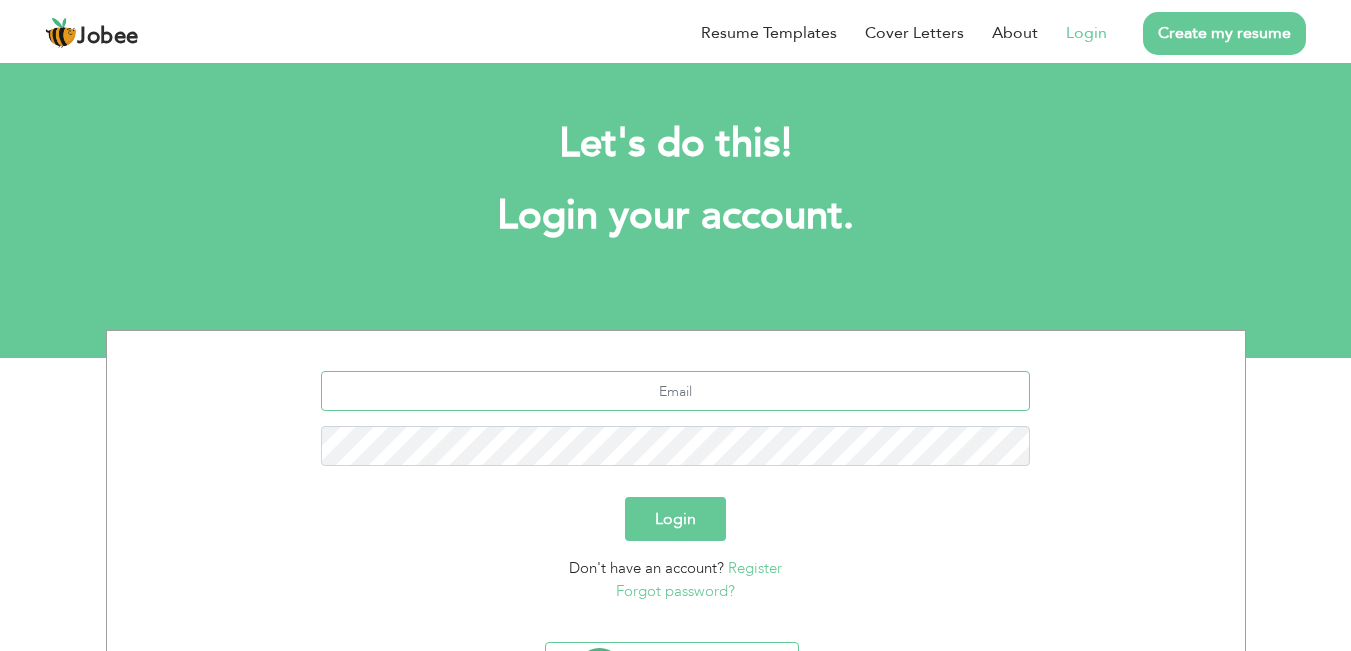 click at bounding box center [675, 391] 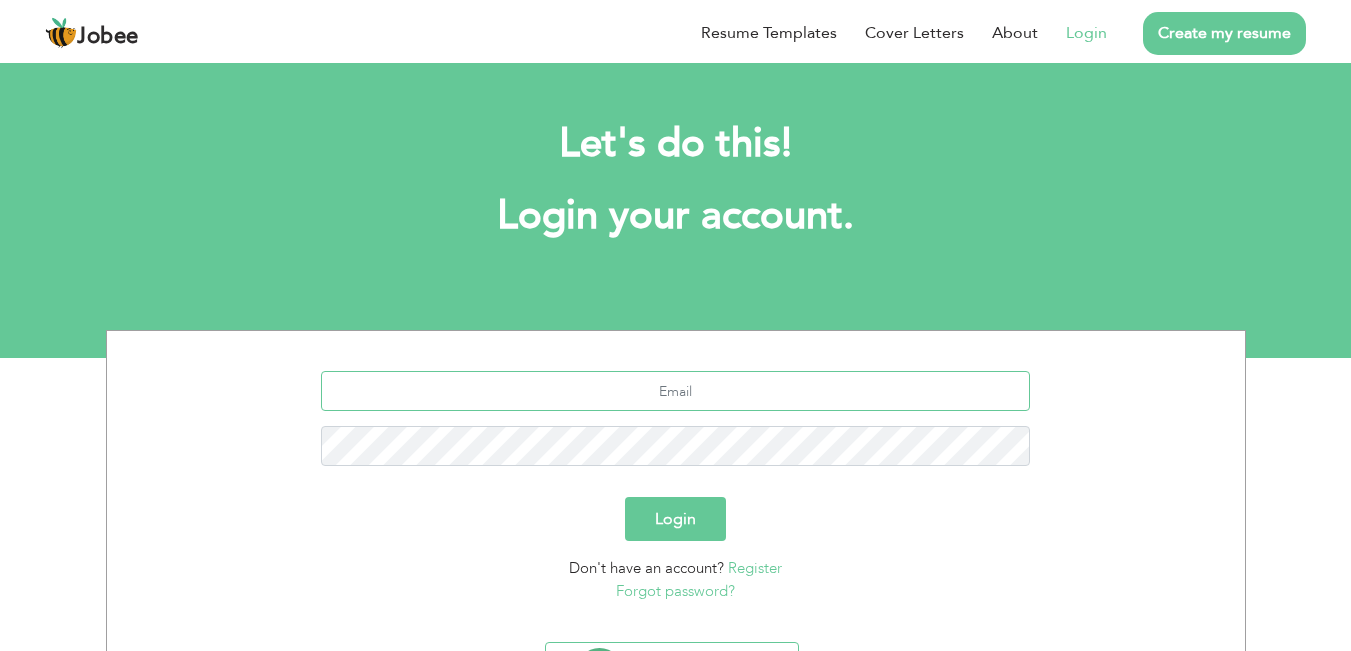 type on "[EMAIL]" 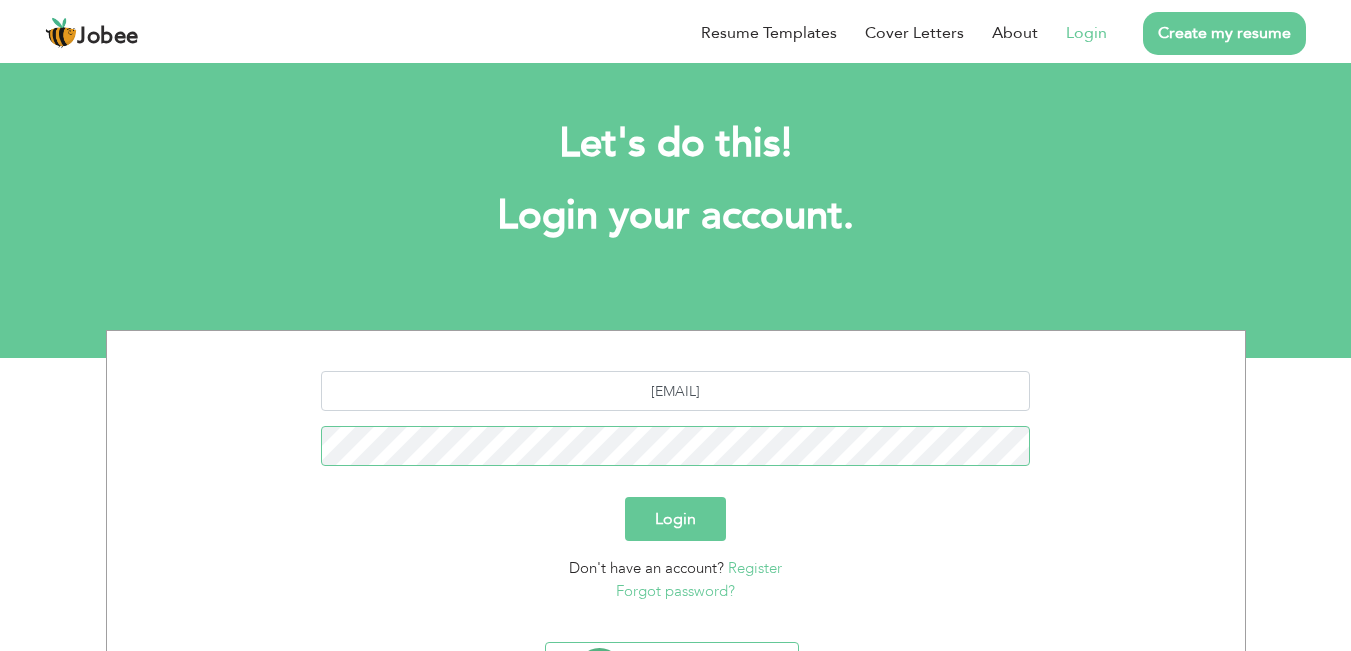 click on "Login" at bounding box center (675, 519) 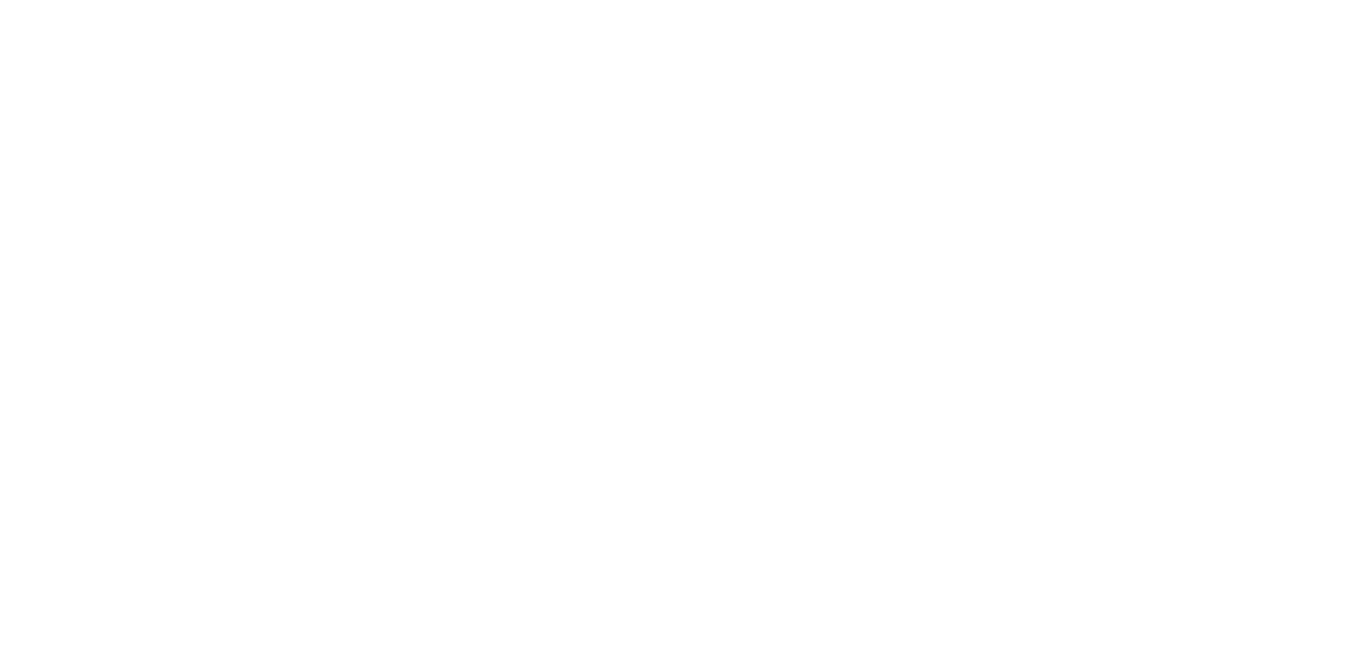 scroll, scrollTop: 0, scrollLeft: 0, axis: both 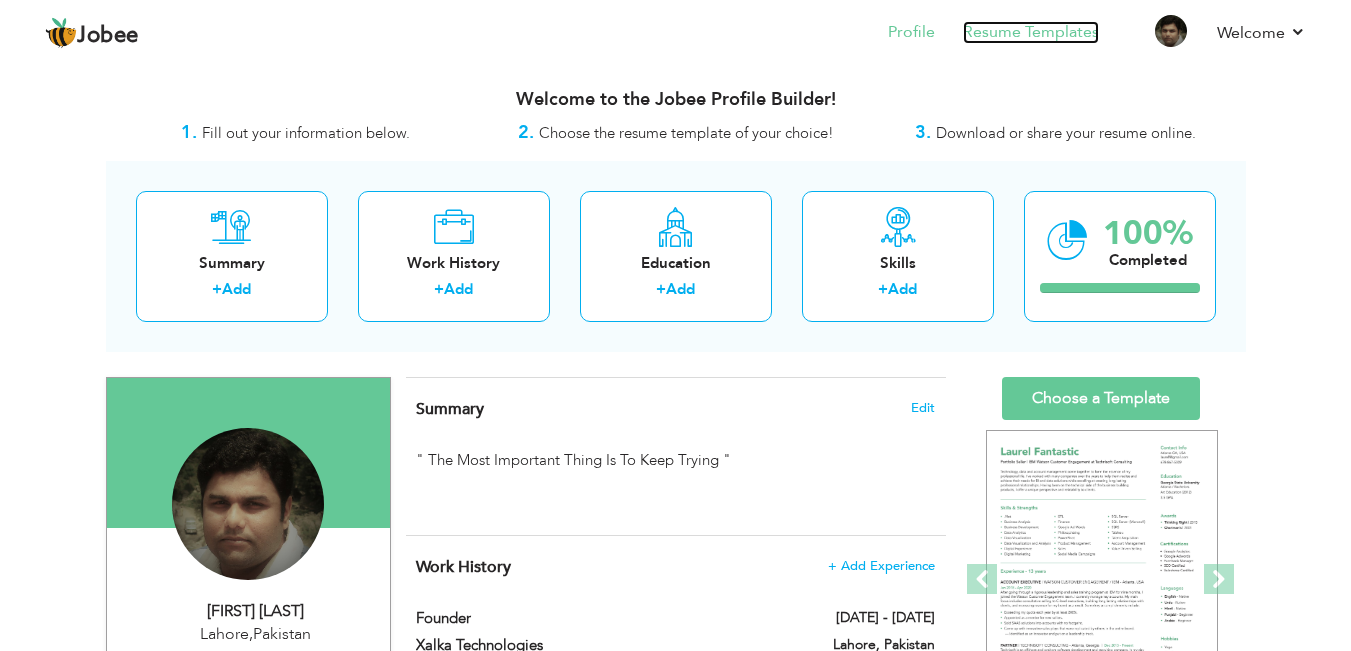 click on "Resume Templates" at bounding box center (1031, 32) 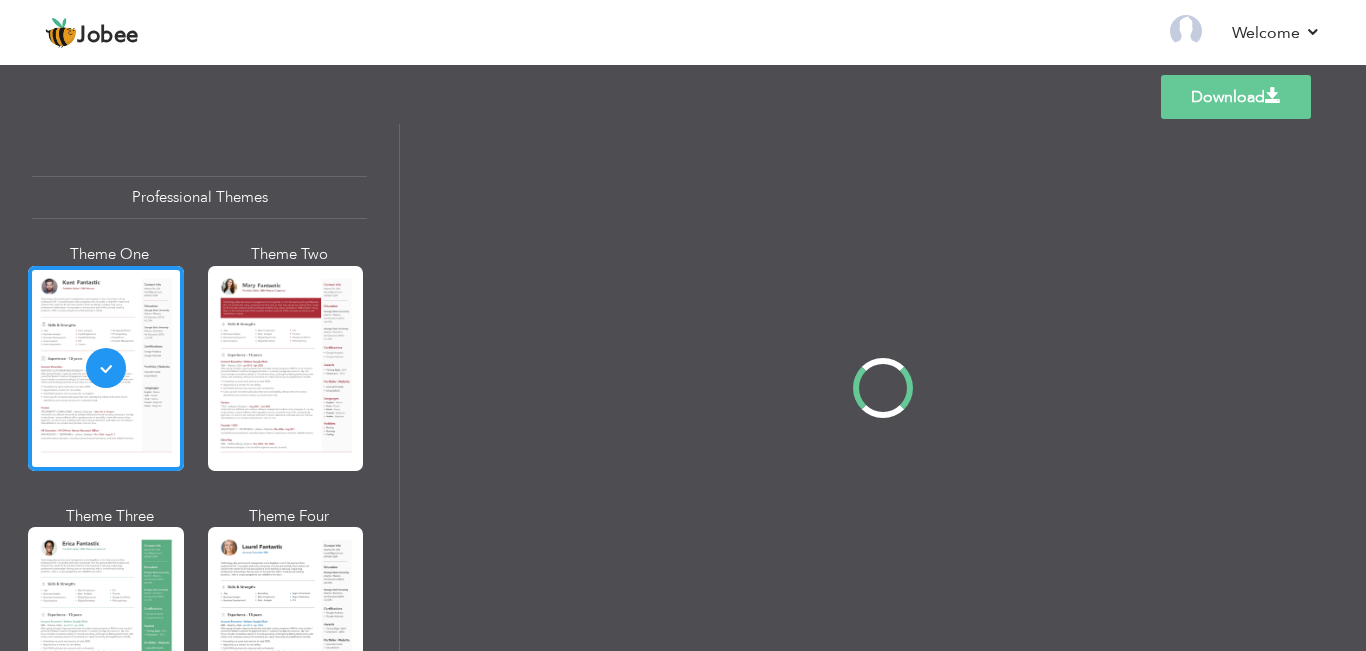 scroll, scrollTop: 0, scrollLeft: 0, axis: both 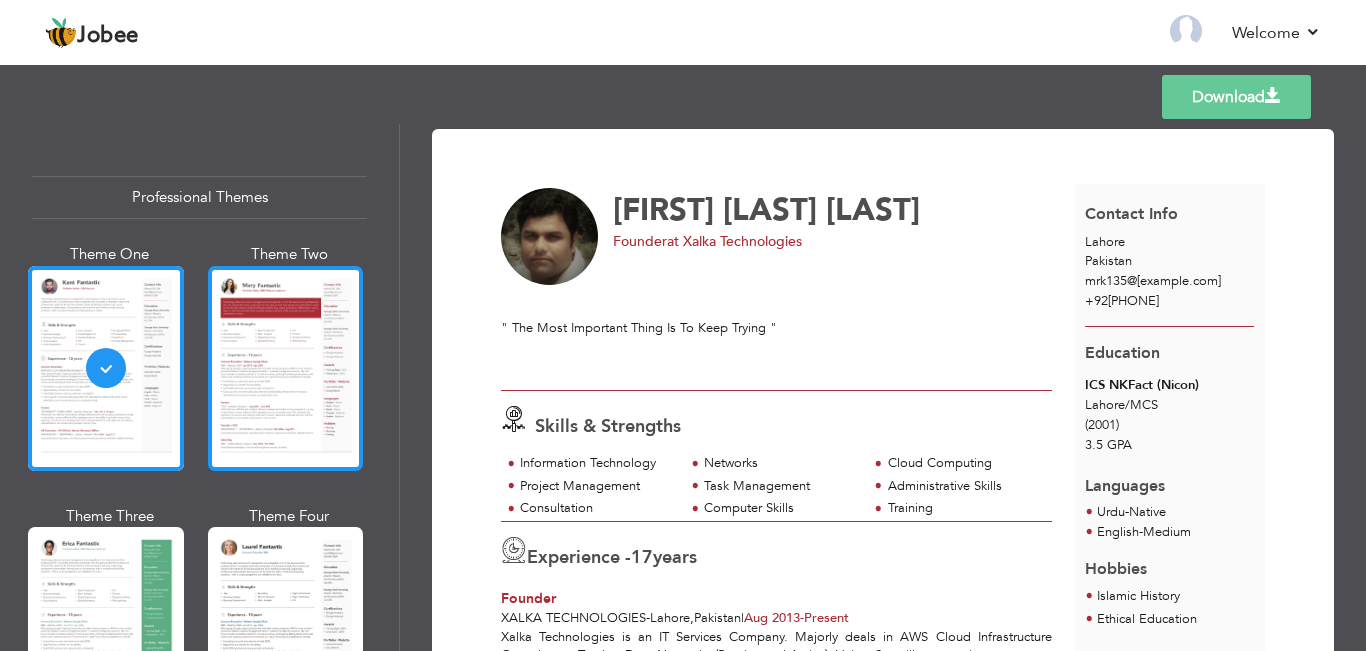 click at bounding box center [286, 368] 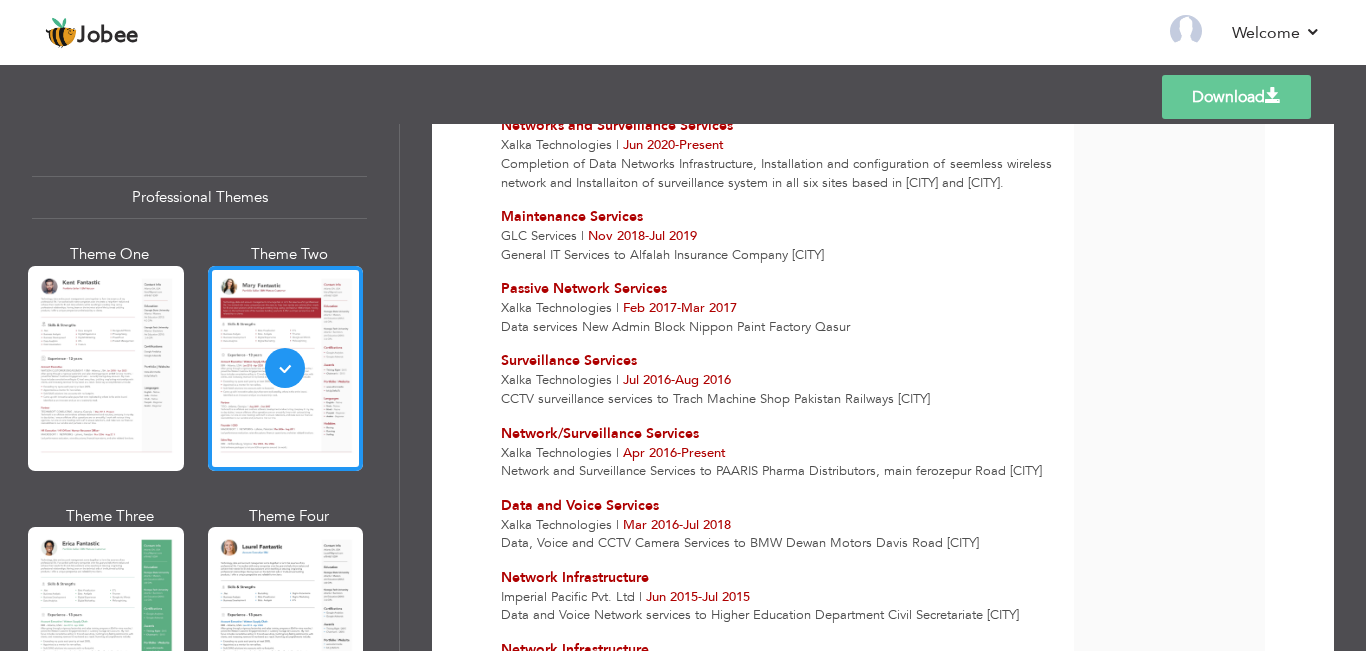 scroll, scrollTop: 2245, scrollLeft: 0, axis: vertical 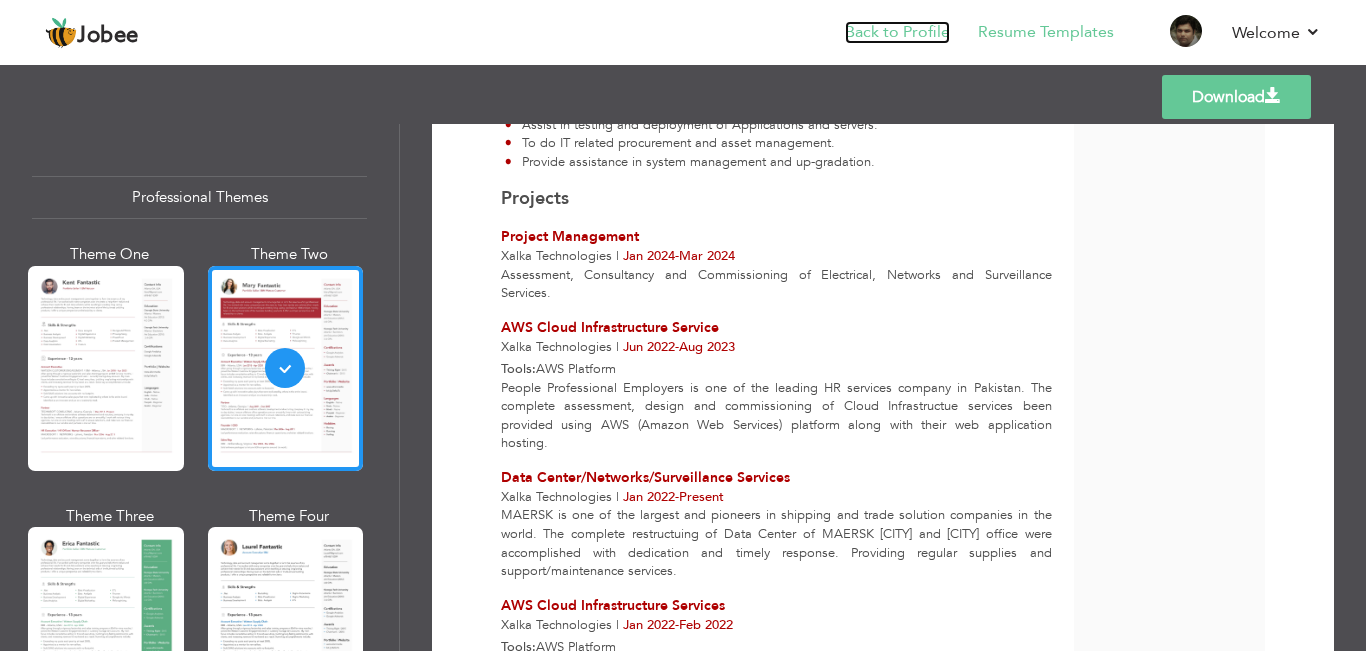 click on "Back to Profile" at bounding box center [897, 32] 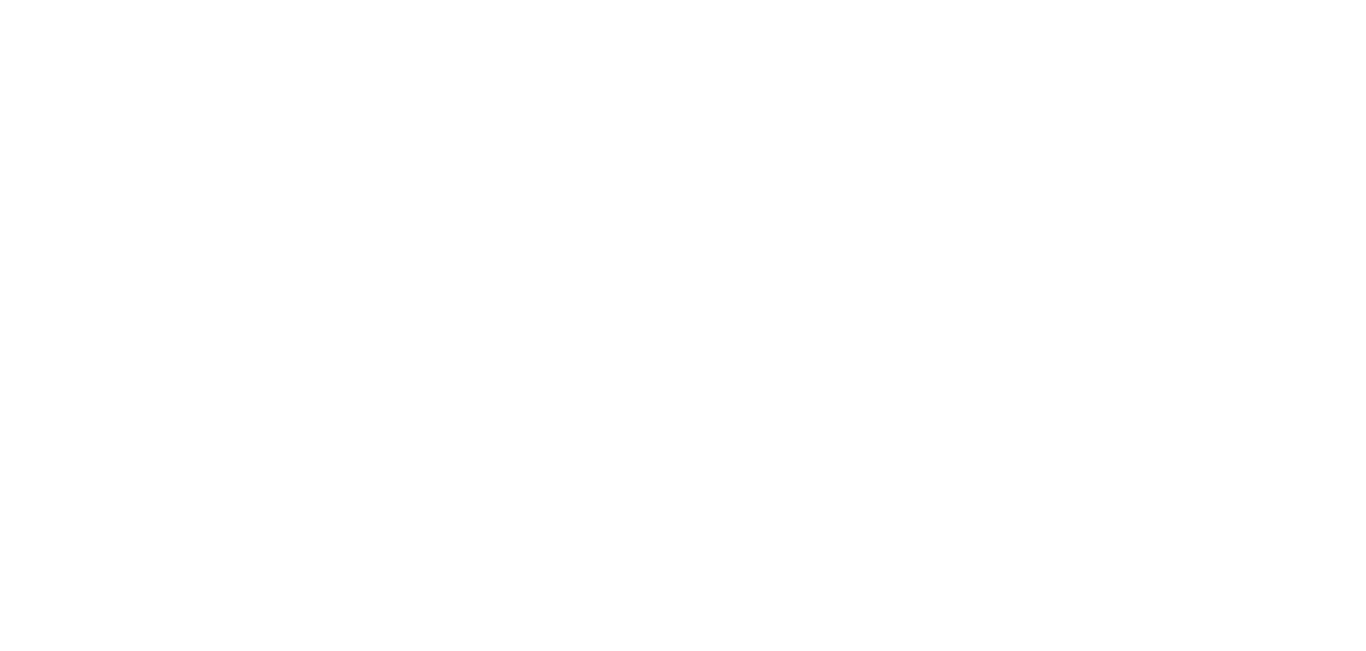 scroll, scrollTop: 0, scrollLeft: 0, axis: both 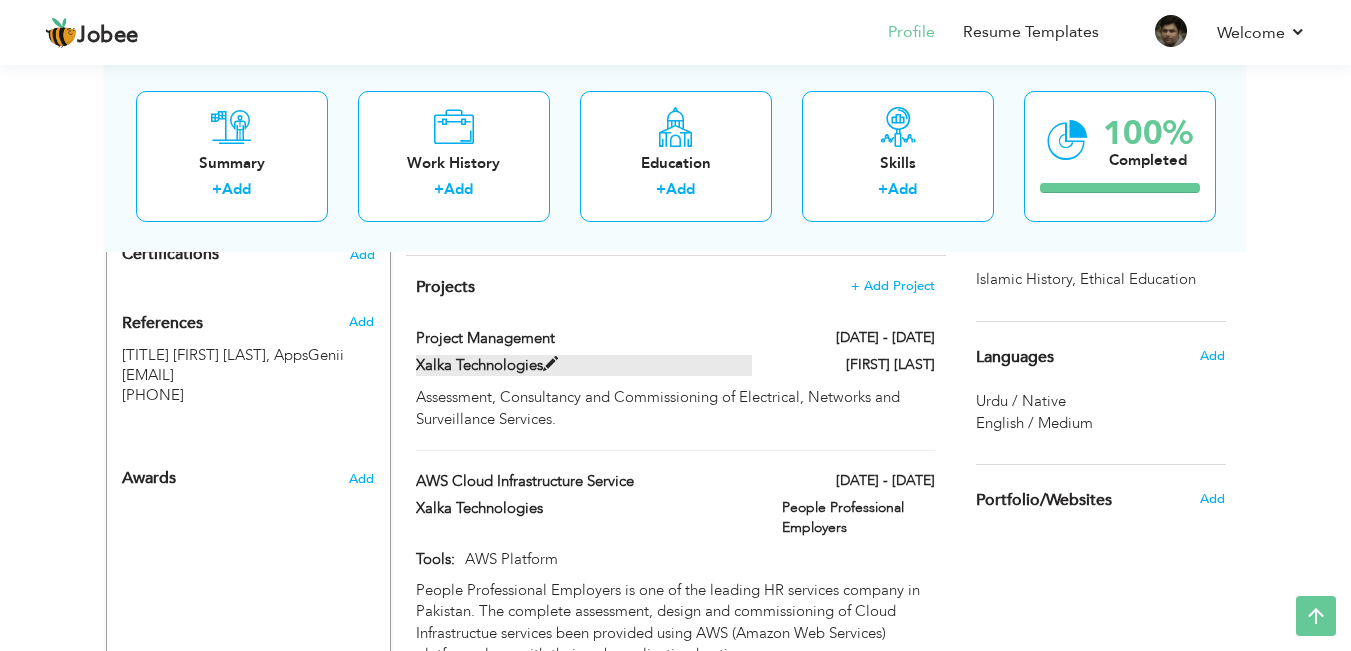 click at bounding box center (550, 364) 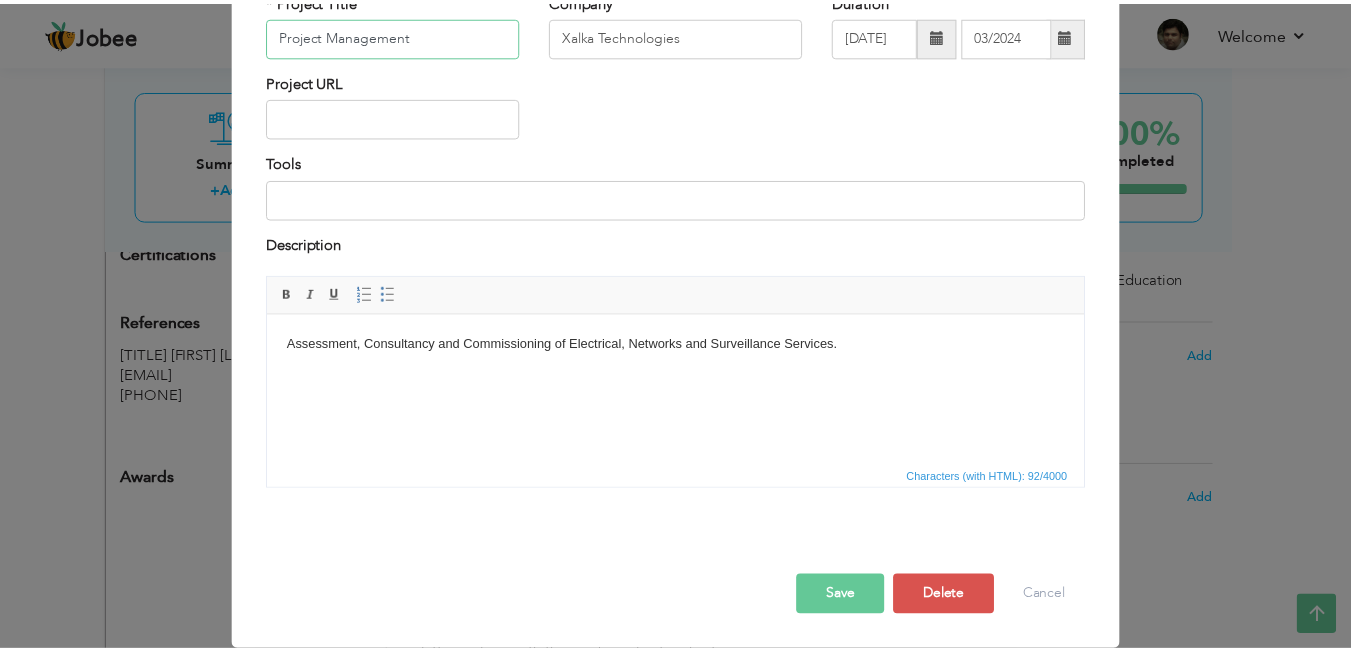 scroll, scrollTop: 0, scrollLeft: 0, axis: both 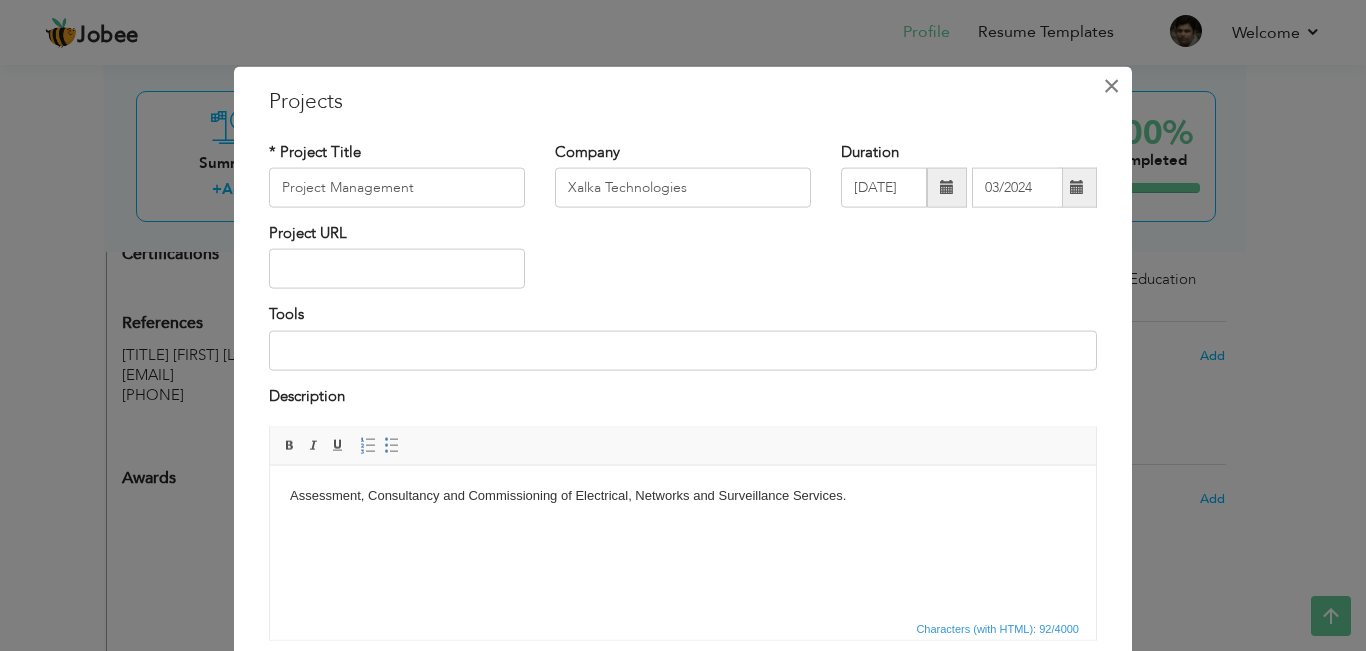 click on "×" at bounding box center [1111, 85] 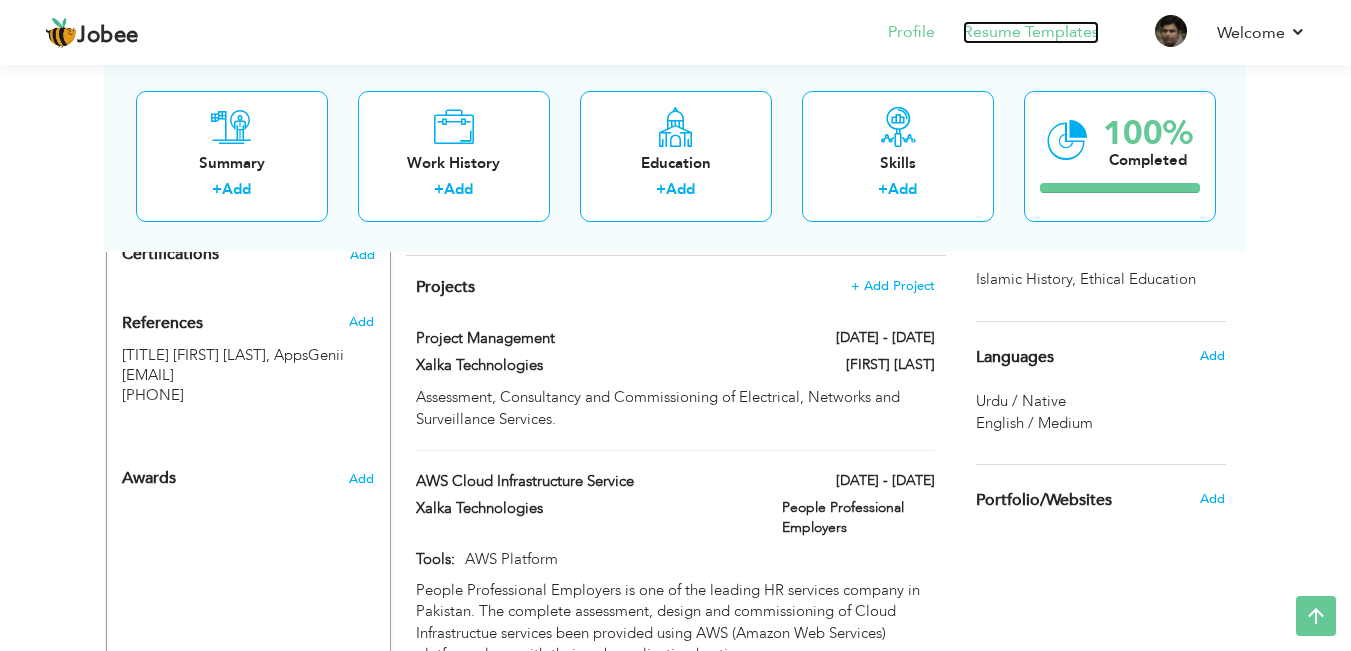 click on "Resume Templates" at bounding box center (1031, 32) 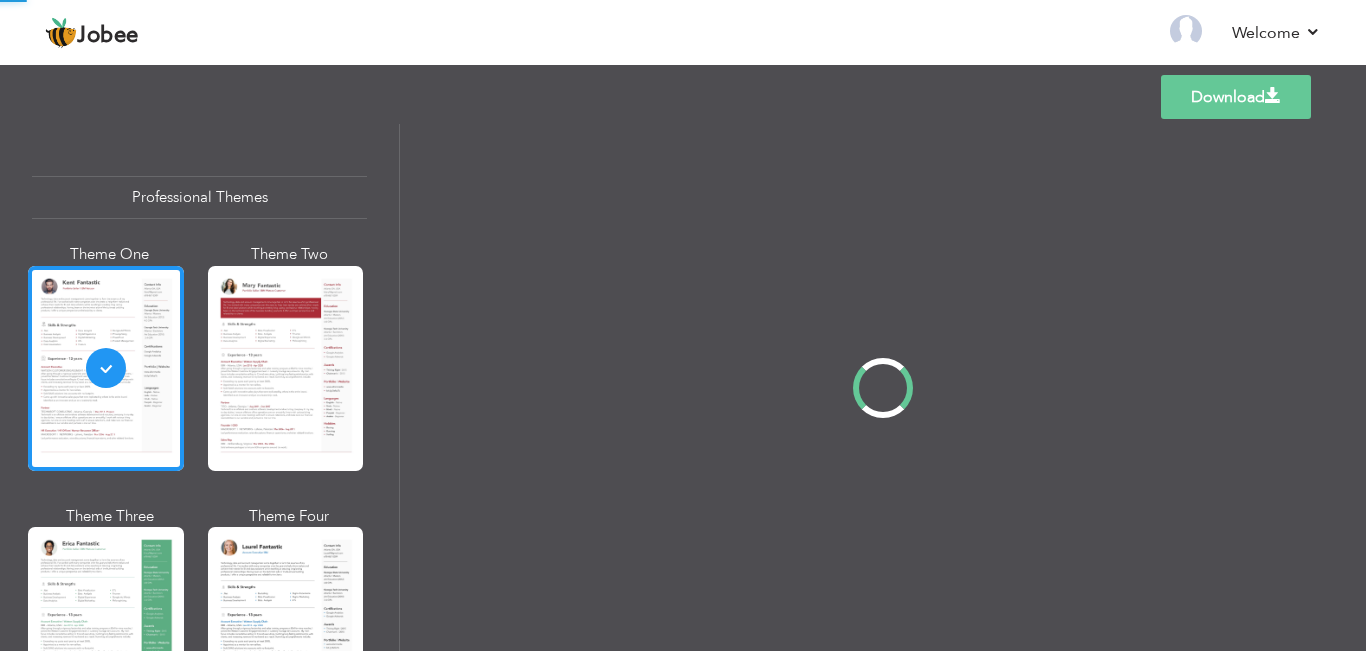 scroll, scrollTop: 0, scrollLeft: 0, axis: both 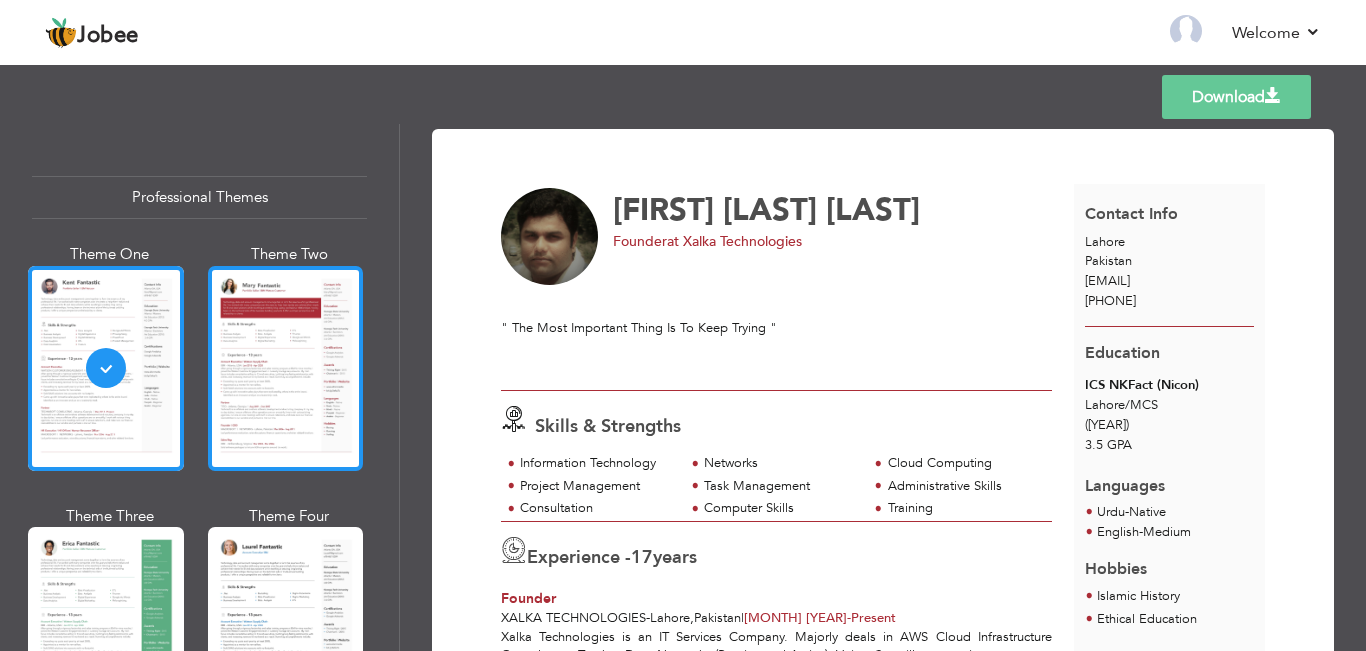 click at bounding box center (286, 368) 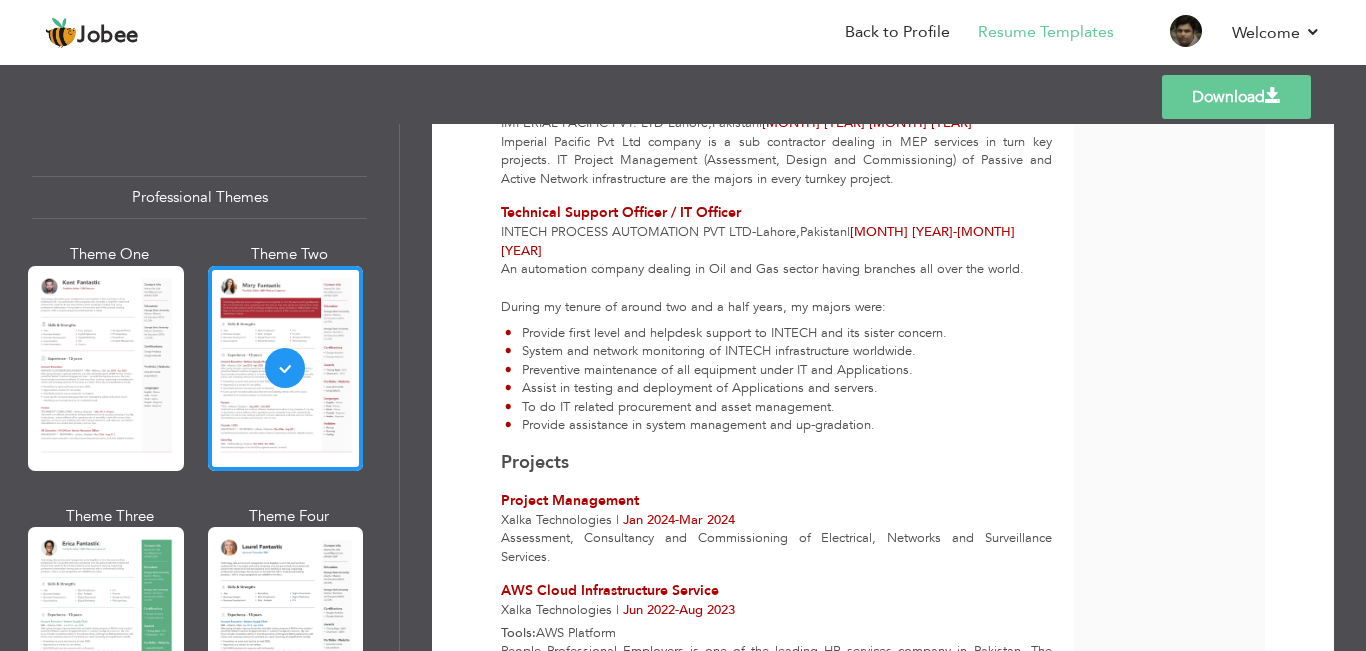 scroll, scrollTop: 400, scrollLeft: 0, axis: vertical 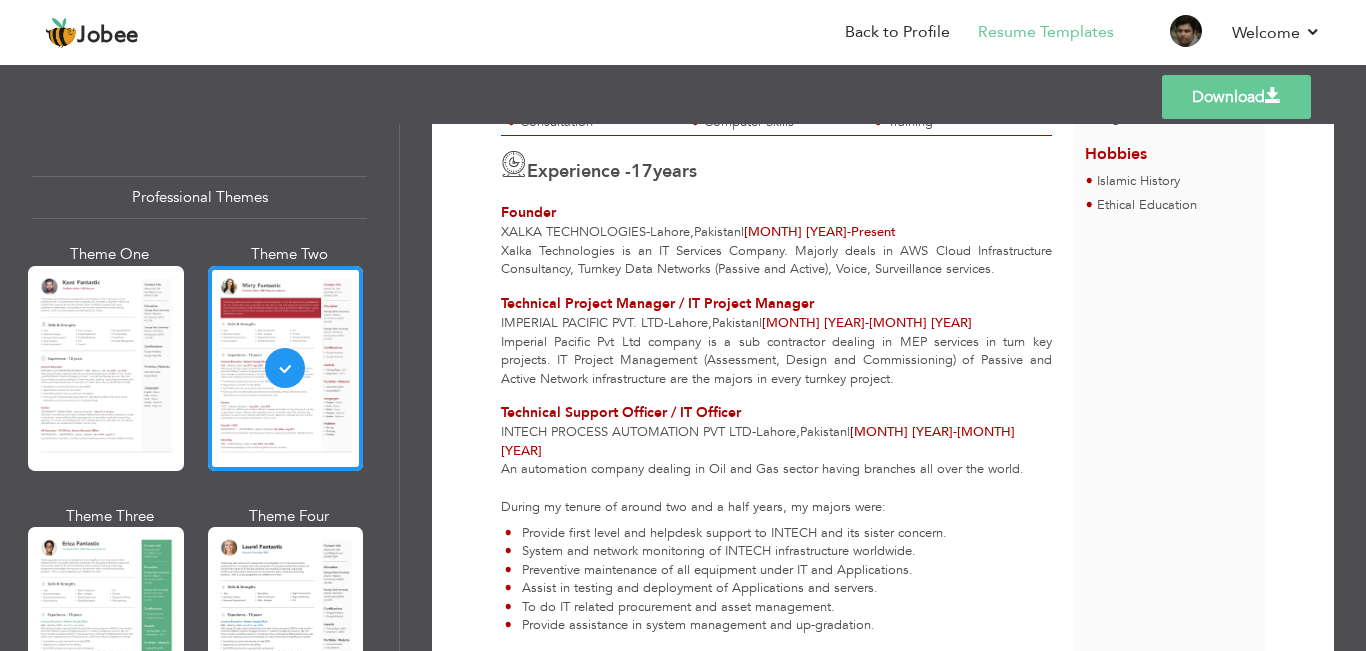 click on "Download" at bounding box center [1236, 97] 